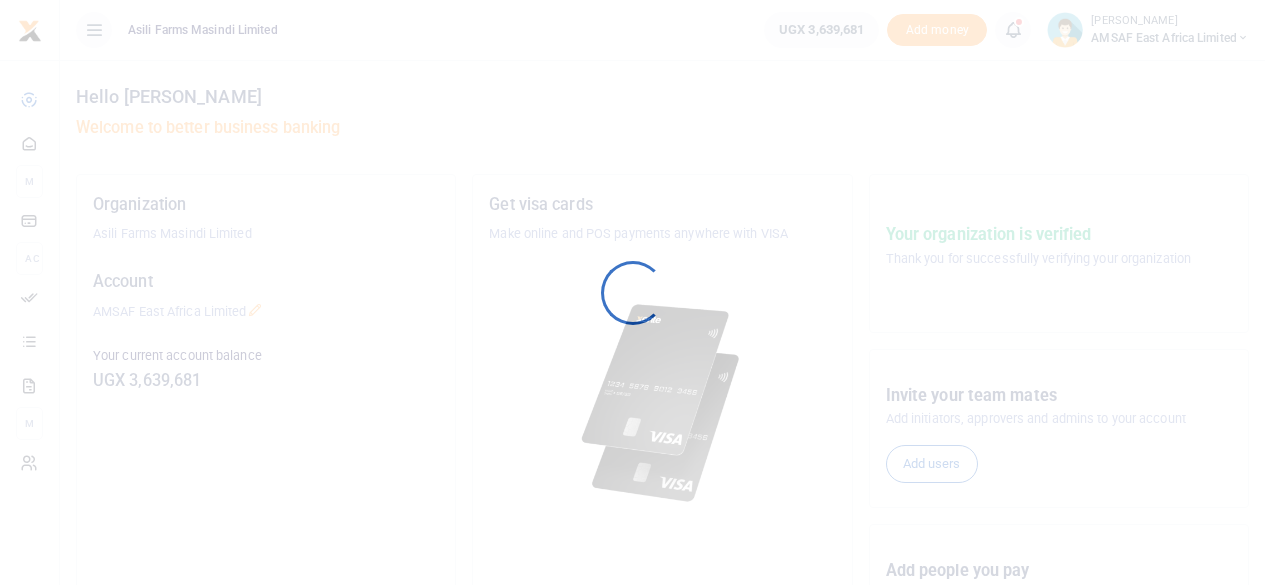 scroll, scrollTop: 0, scrollLeft: 0, axis: both 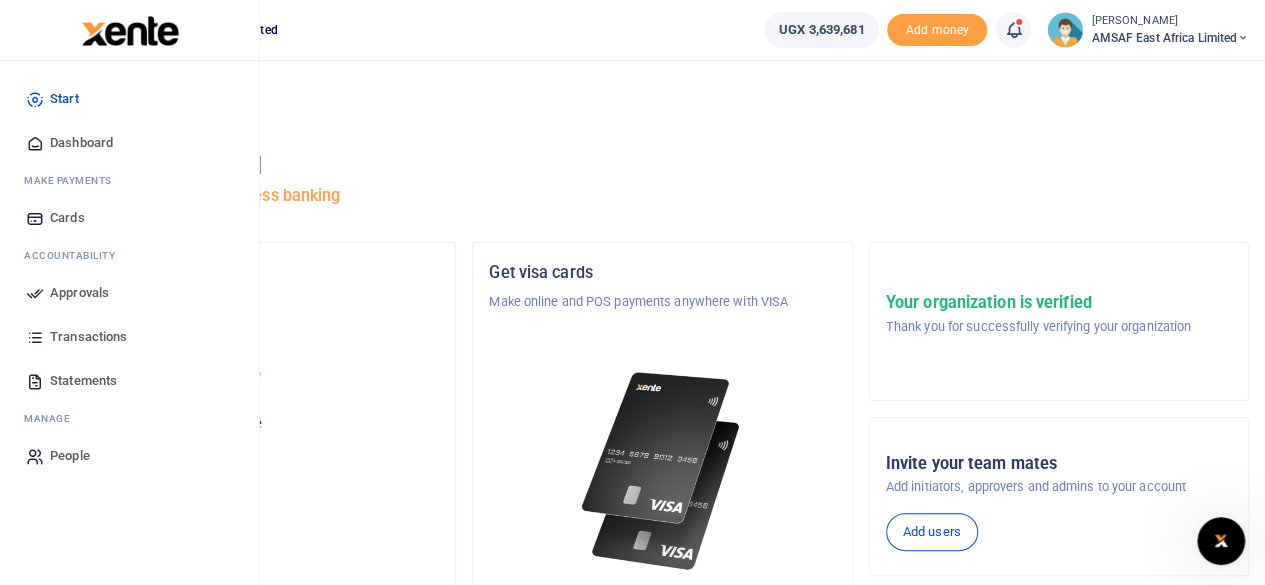 click at bounding box center (35, 381) 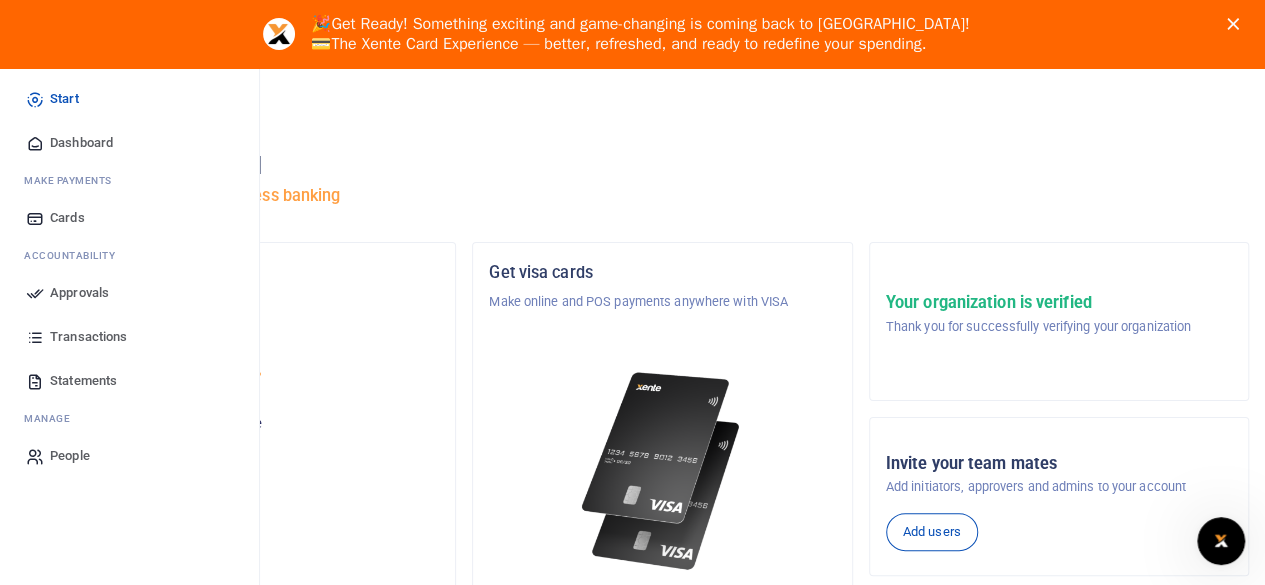 scroll, scrollTop: 0, scrollLeft: 0, axis: both 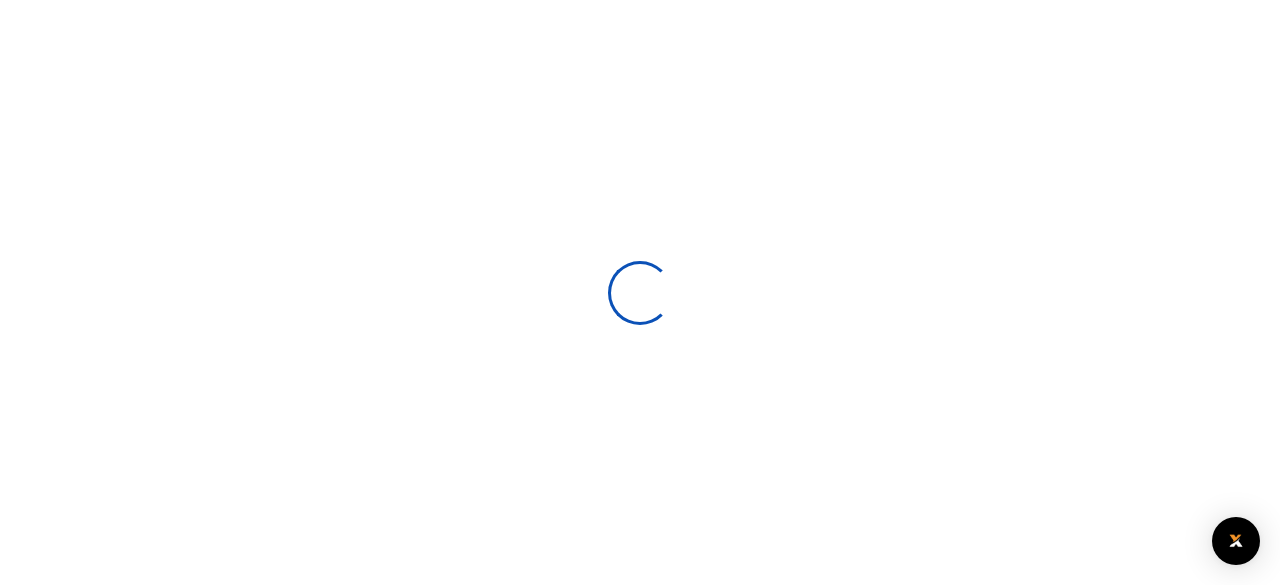 click at bounding box center [640, 292] 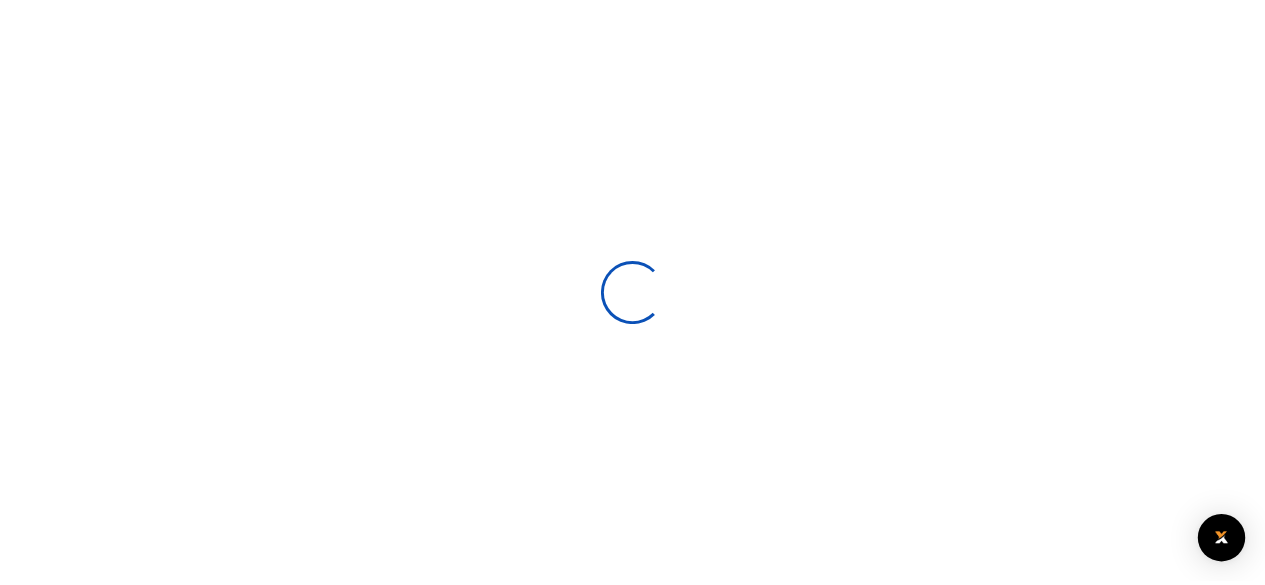 scroll, scrollTop: 0, scrollLeft: 0, axis: both 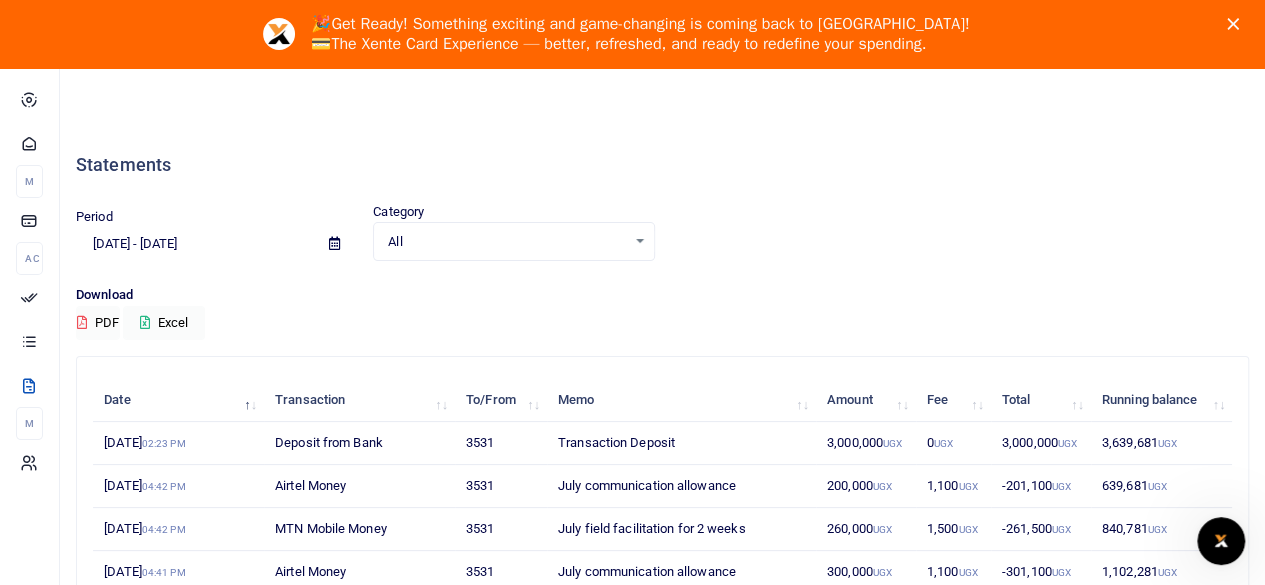 click on "All" at bounding box center [506, 242] 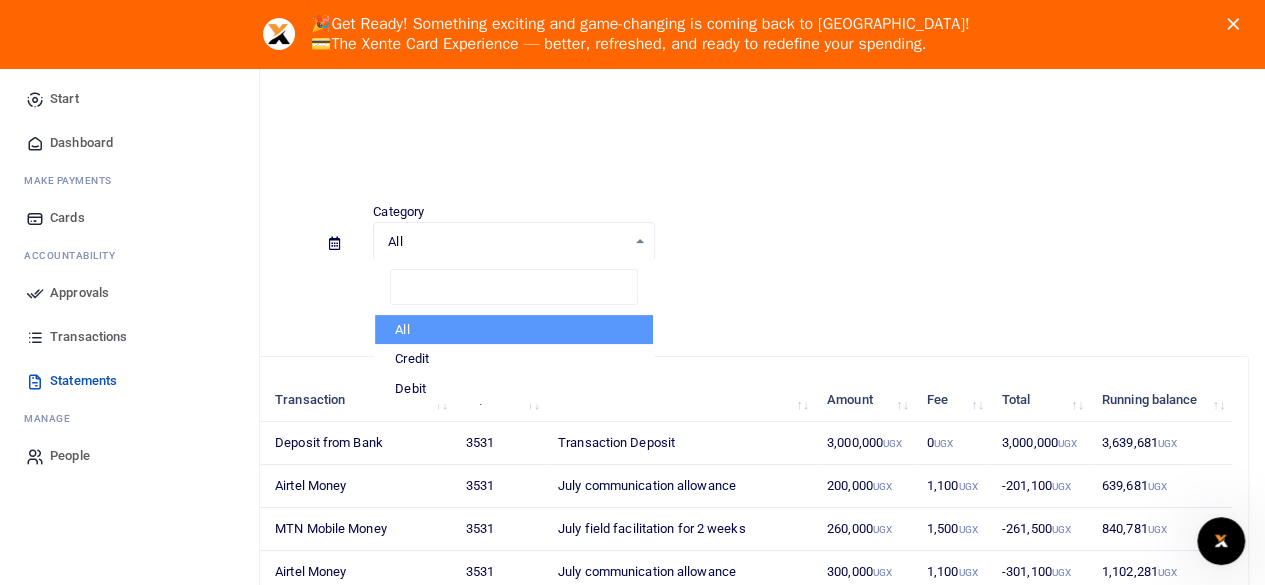 click on "Approvals" at bounding box center (79, 293) 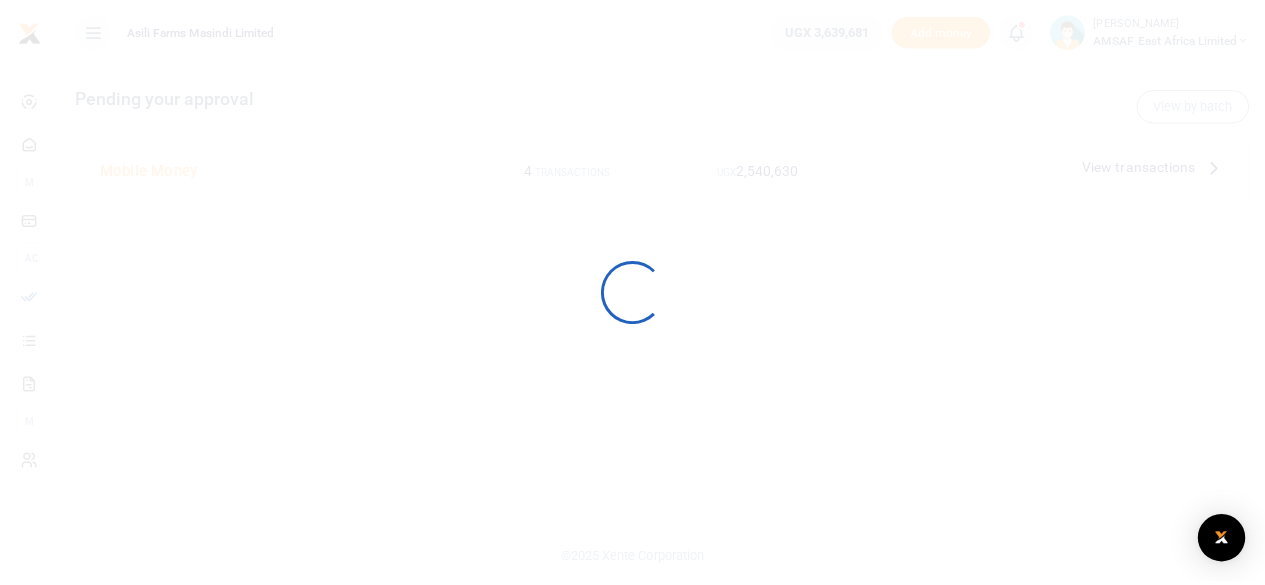 scroll, scrollTop: 0, scrollLeft: 0, axis: both 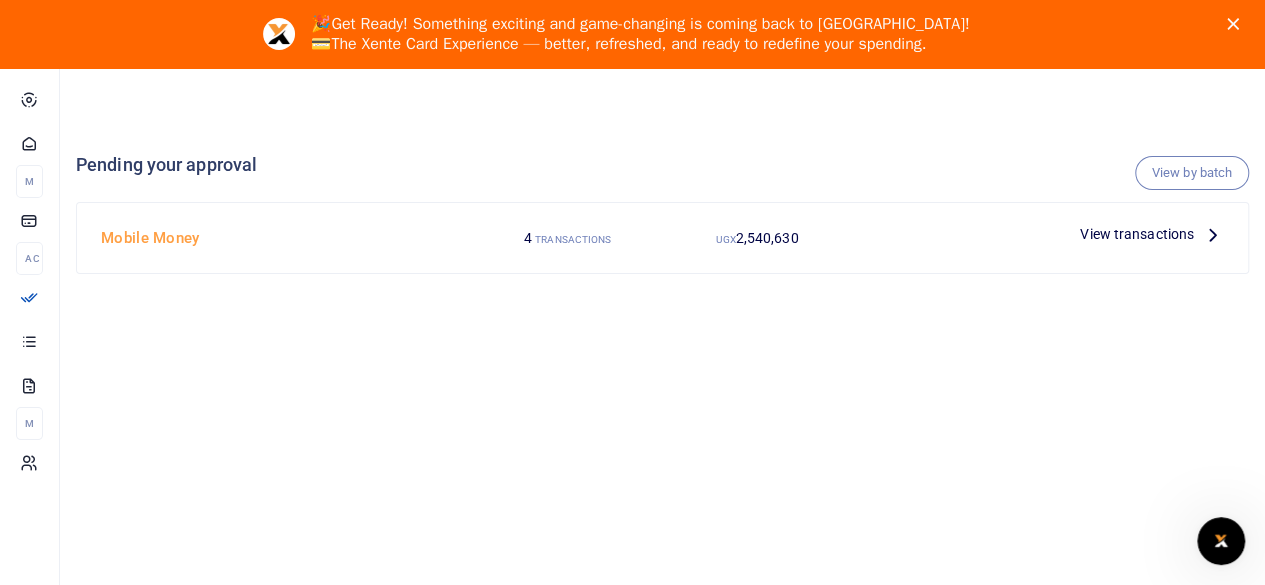 click on "TRANSACTIONS" at bounding box center [573, 239] 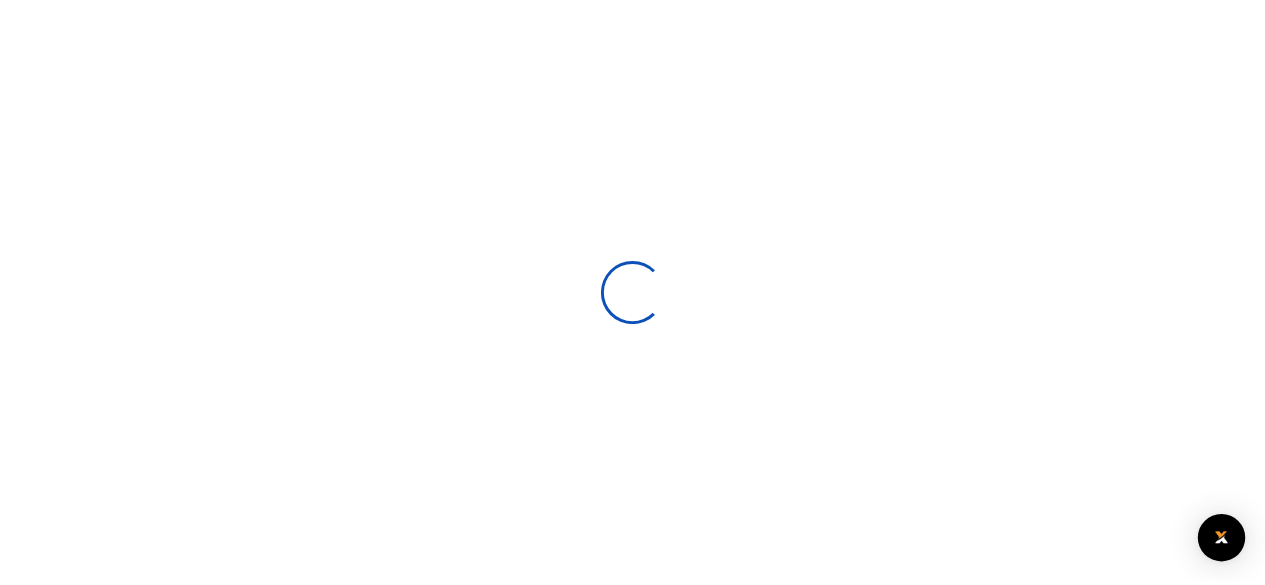 scroll, scrollTop: 0, scrollLeft: 0, axis: both 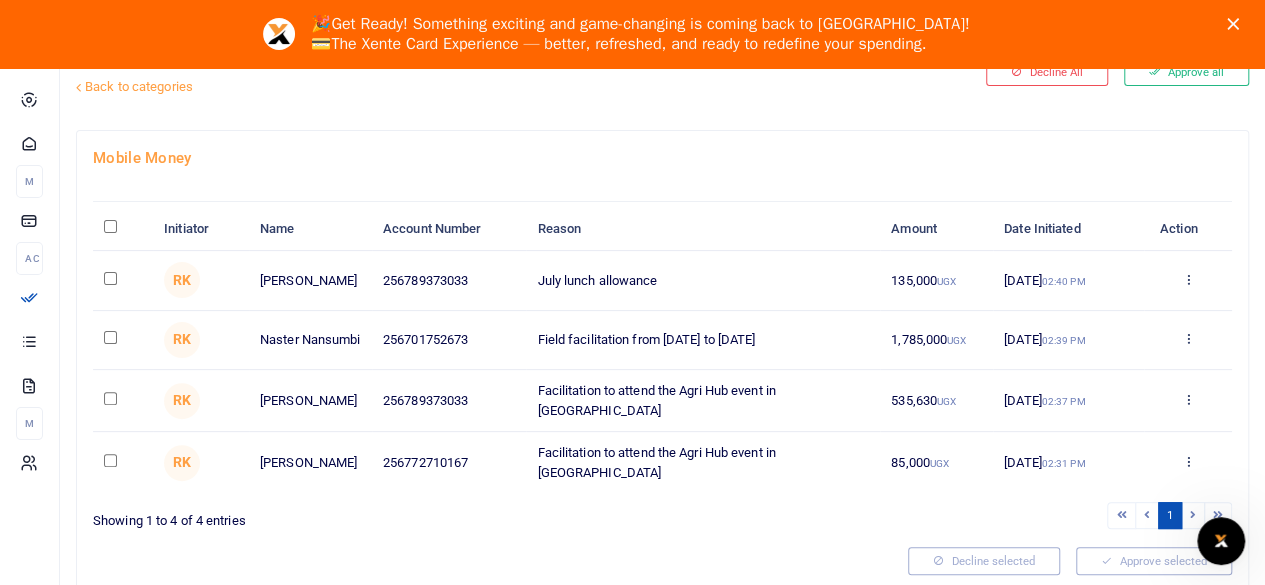 click at bounding box center (110, 226) 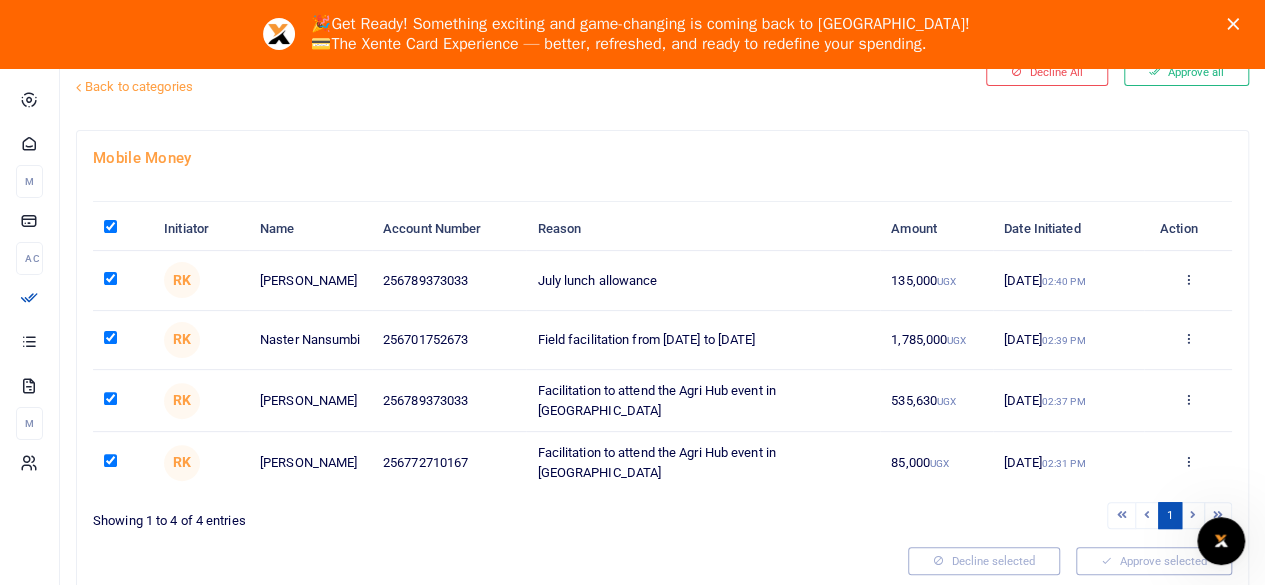 checkbox on "true" 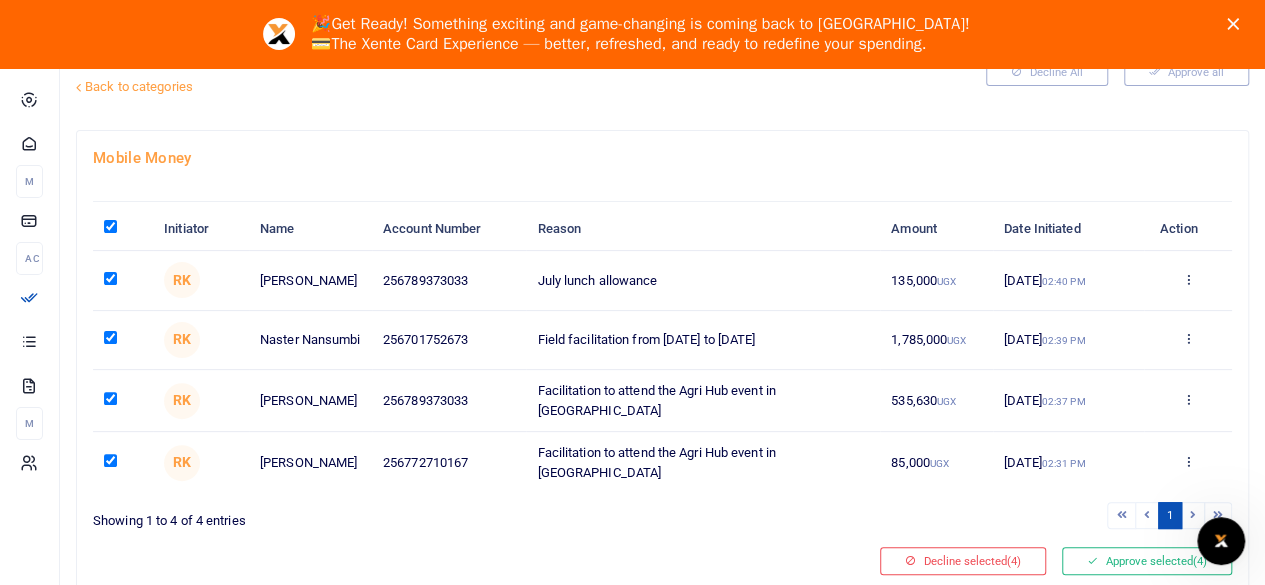 click on "1" at bounding box center [952, 515] 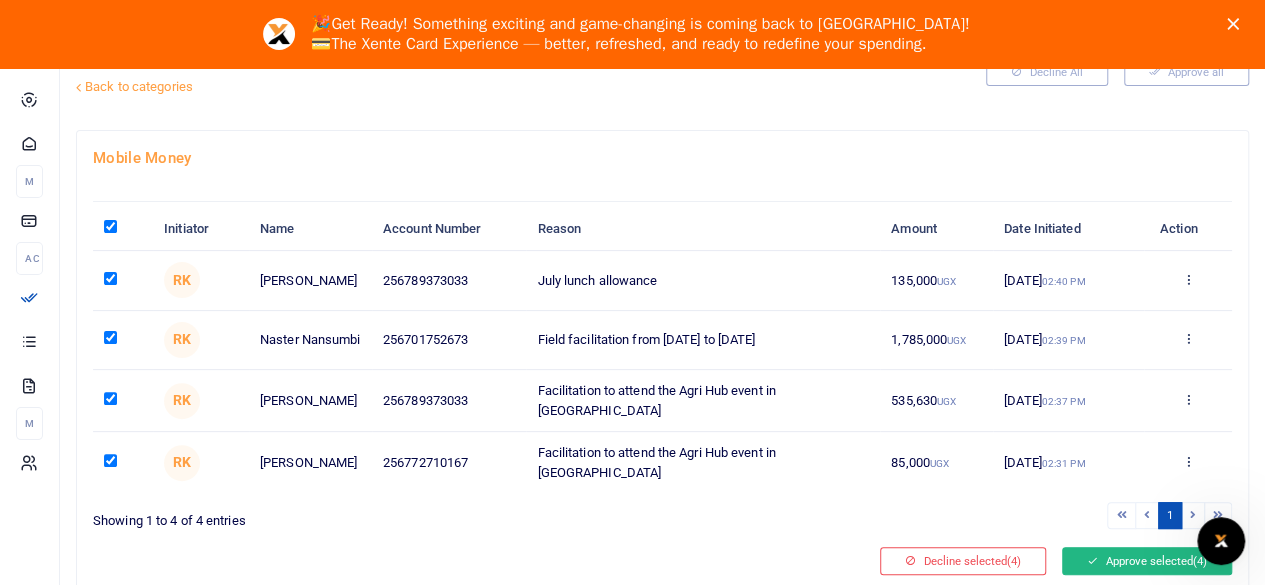 click on "Approve selected  (4)" at bounding box center (1147, 561) 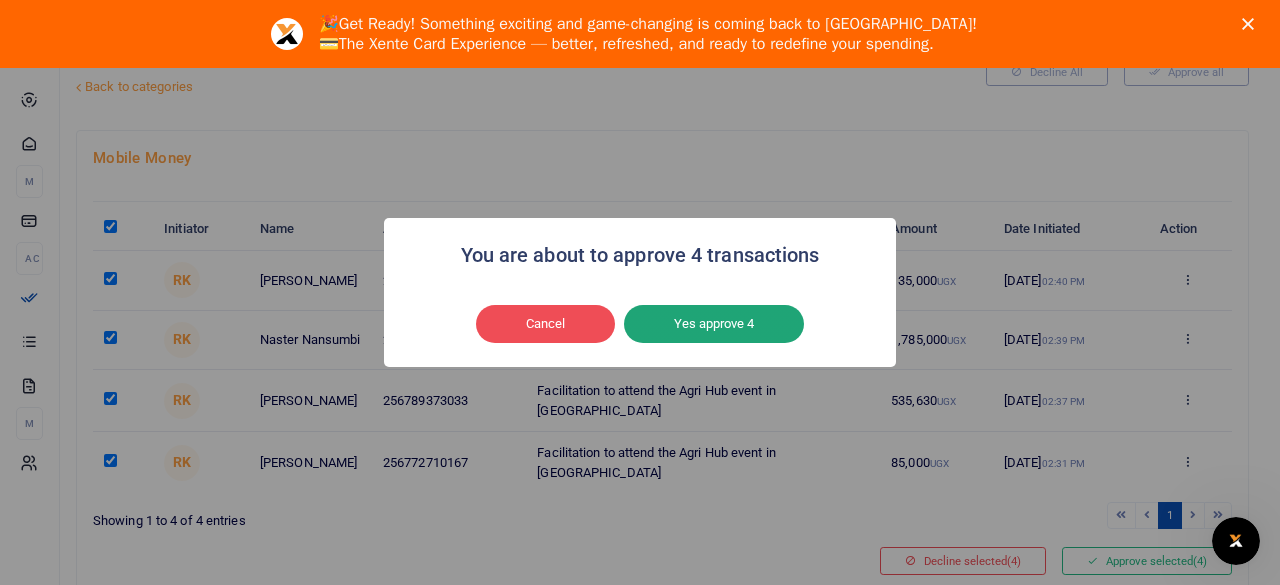 click on "Yes approve 4" at bounding box center (714, 324) 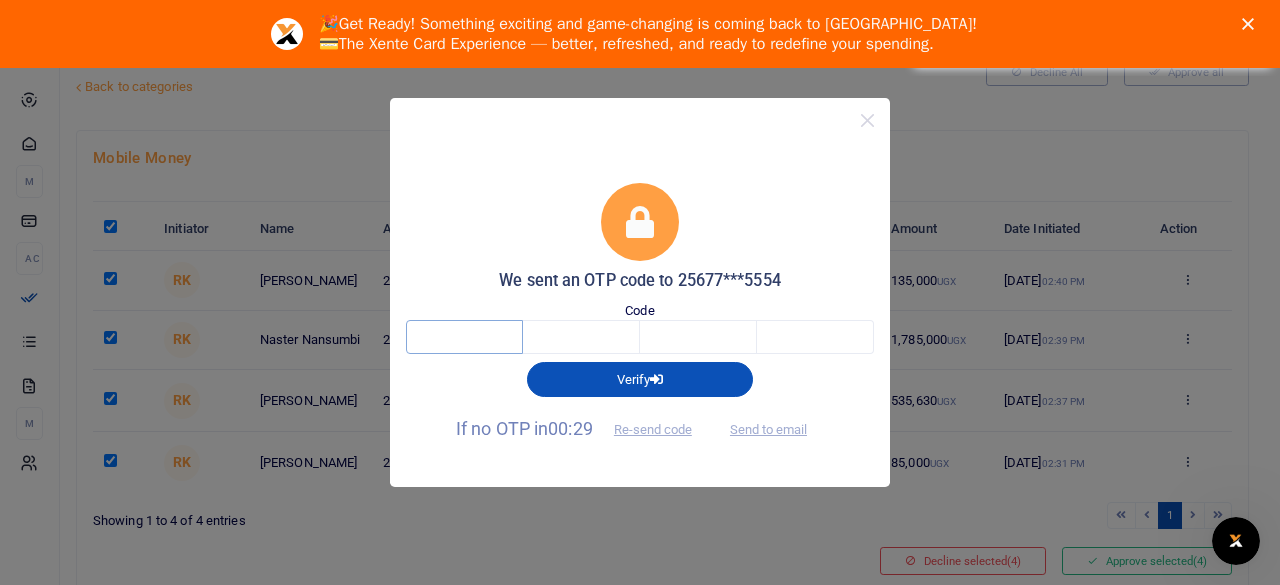 click at bounding box center (464, 337) 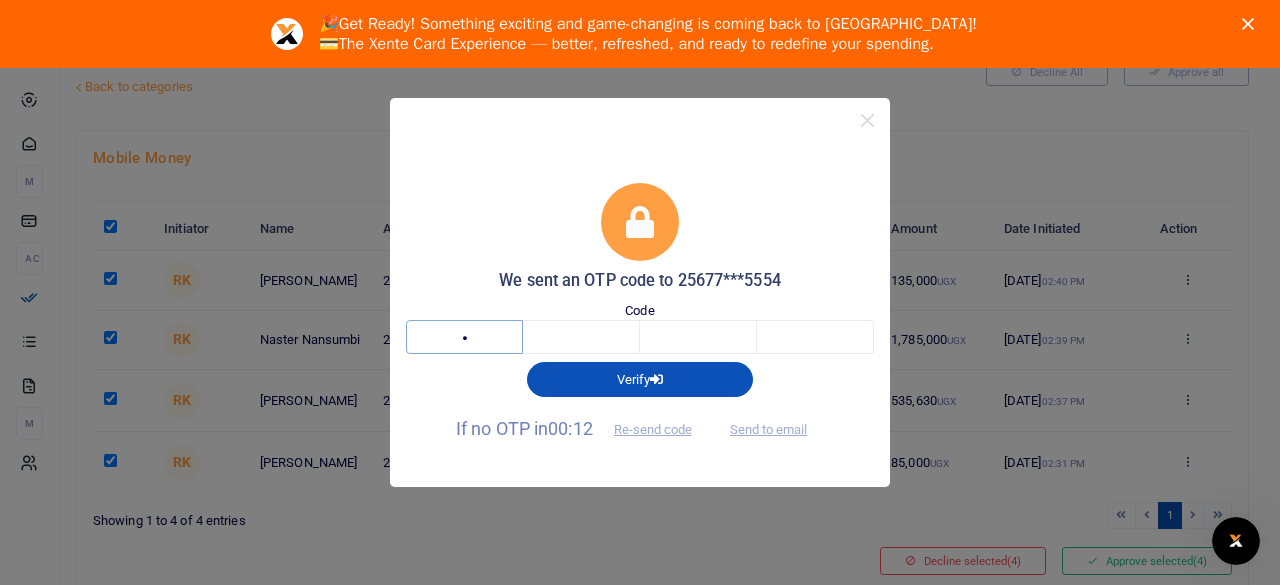 type on "5" 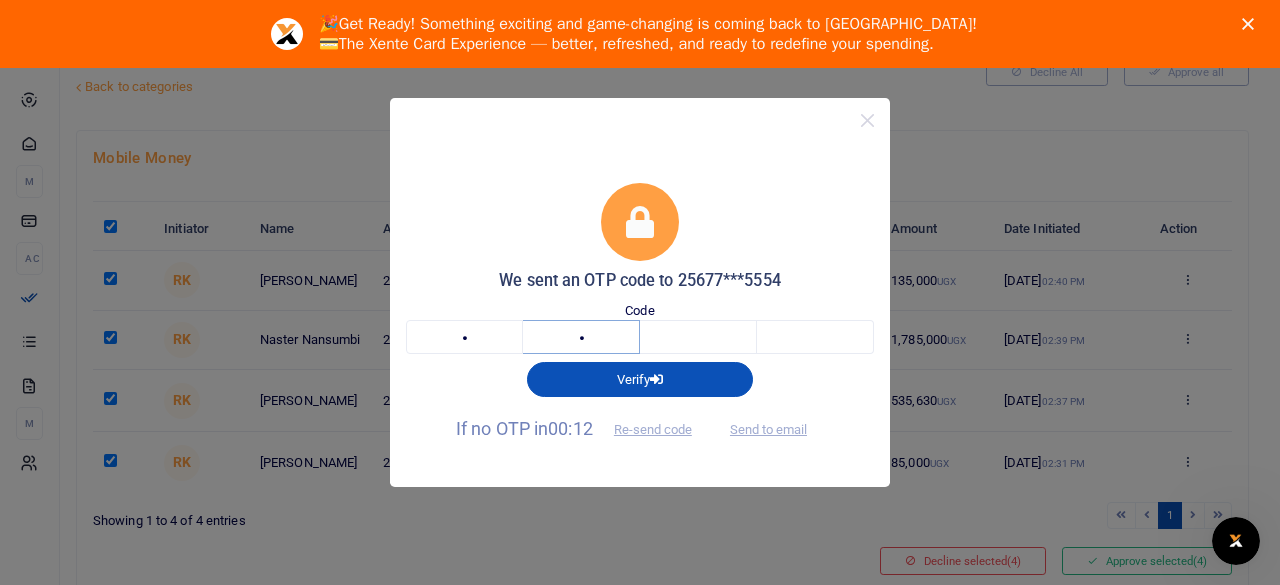 type on "2" 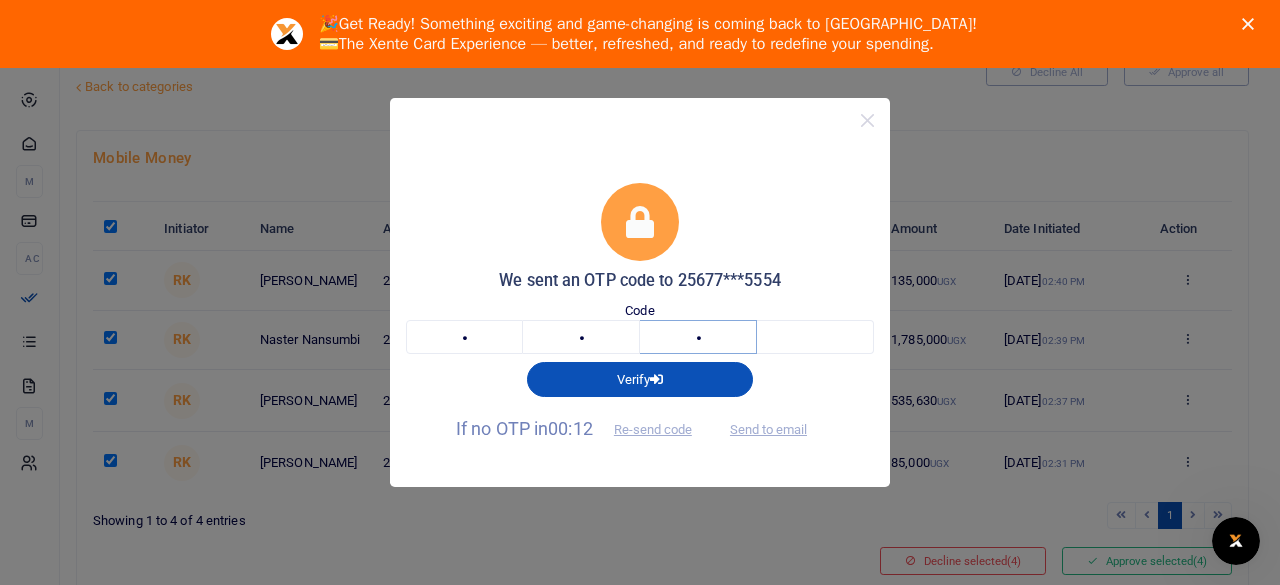 type on "4" 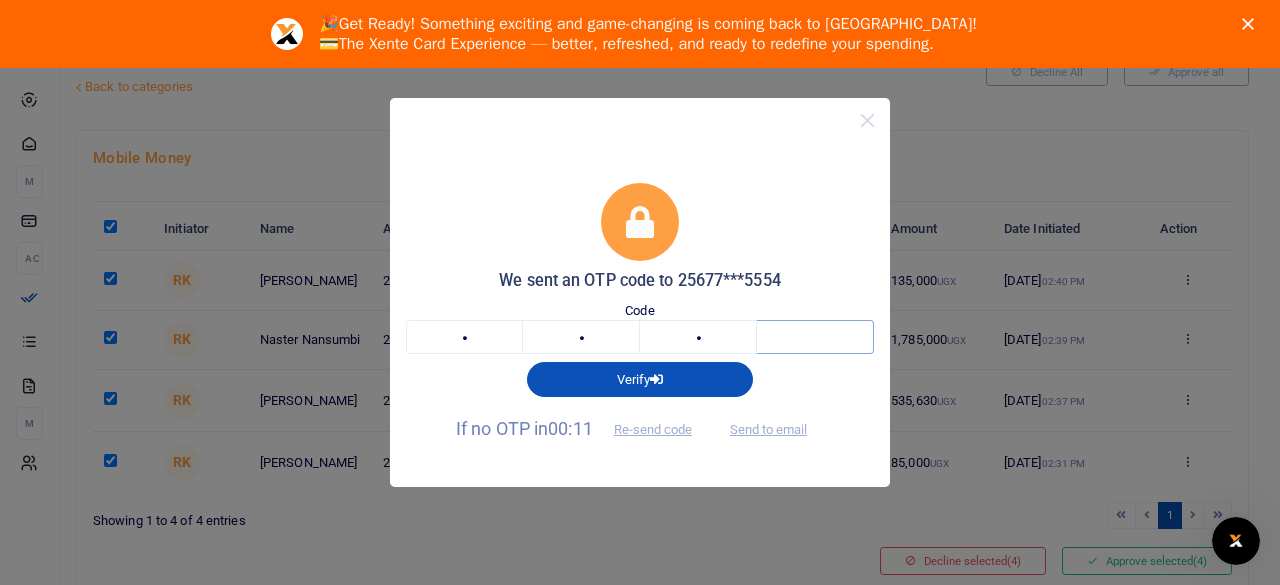 type on "2" 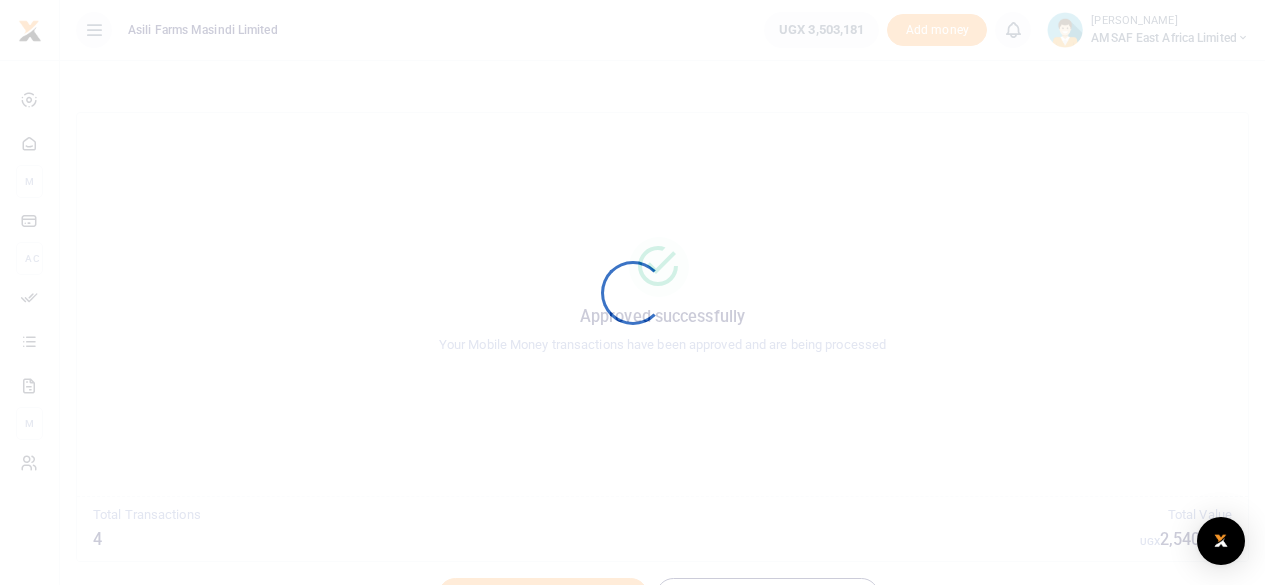 scroll, scrollTop: 0, scrollLeft: 0, axis: both 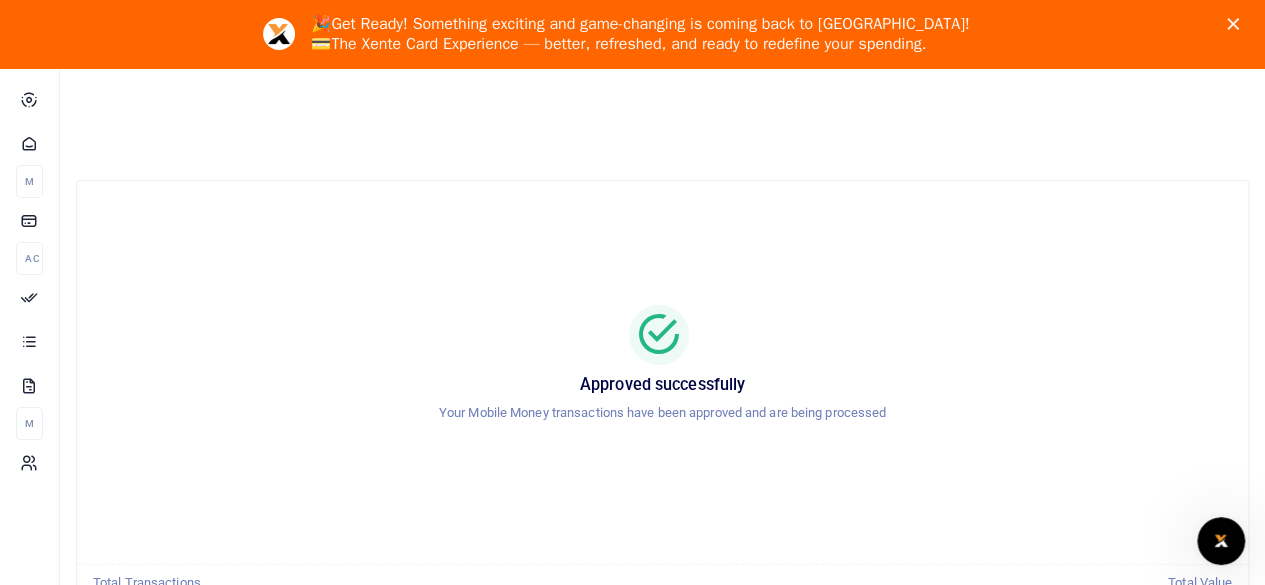 click on "Approved successfully
Your Mobile Money transactions have been approved and are being processed" at bounding box center [662, 372] 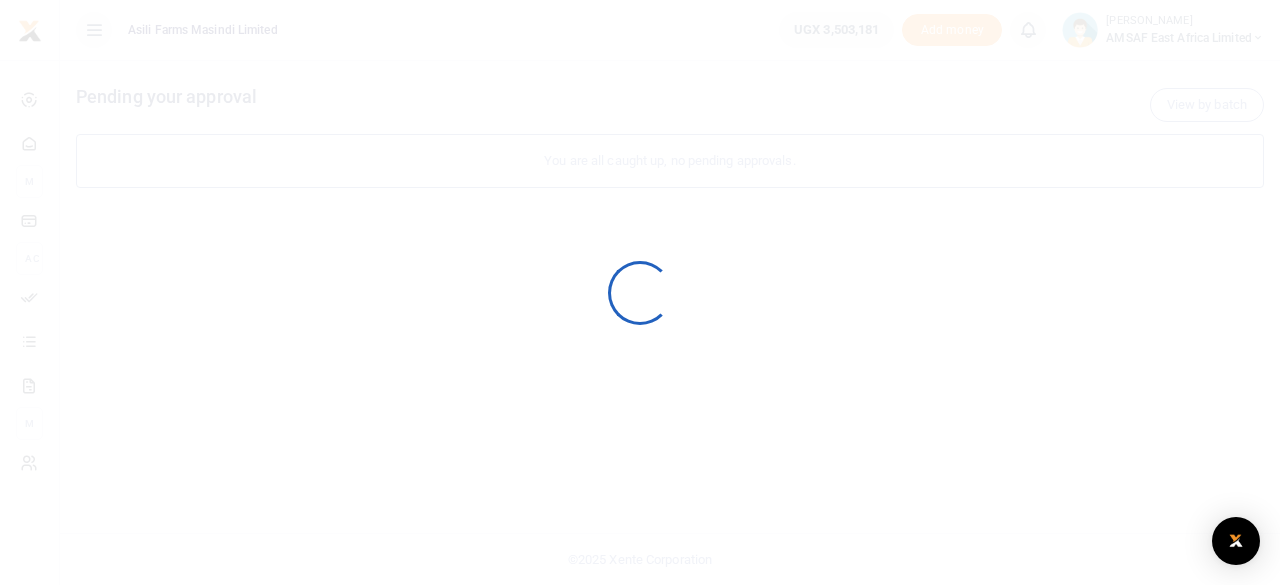 scroll, scrollTop: 0, scrollLeft: 0, axis: both 